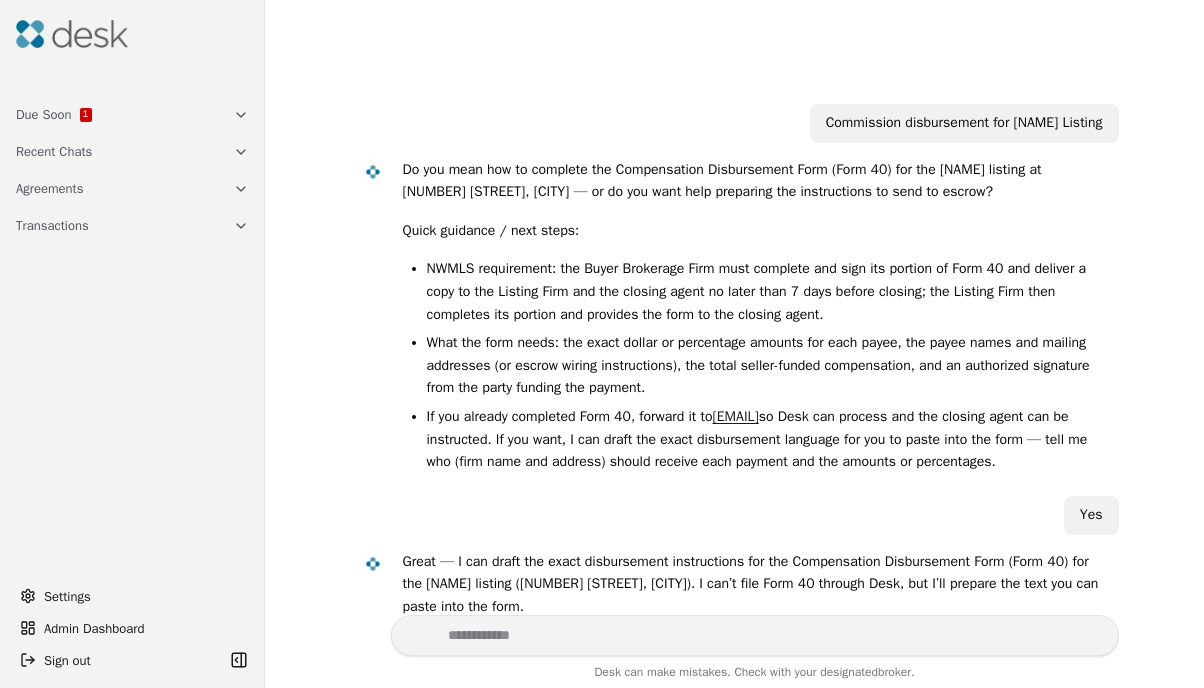 scroll, scrollTop: 0, scrollLeft: 0, axis: both 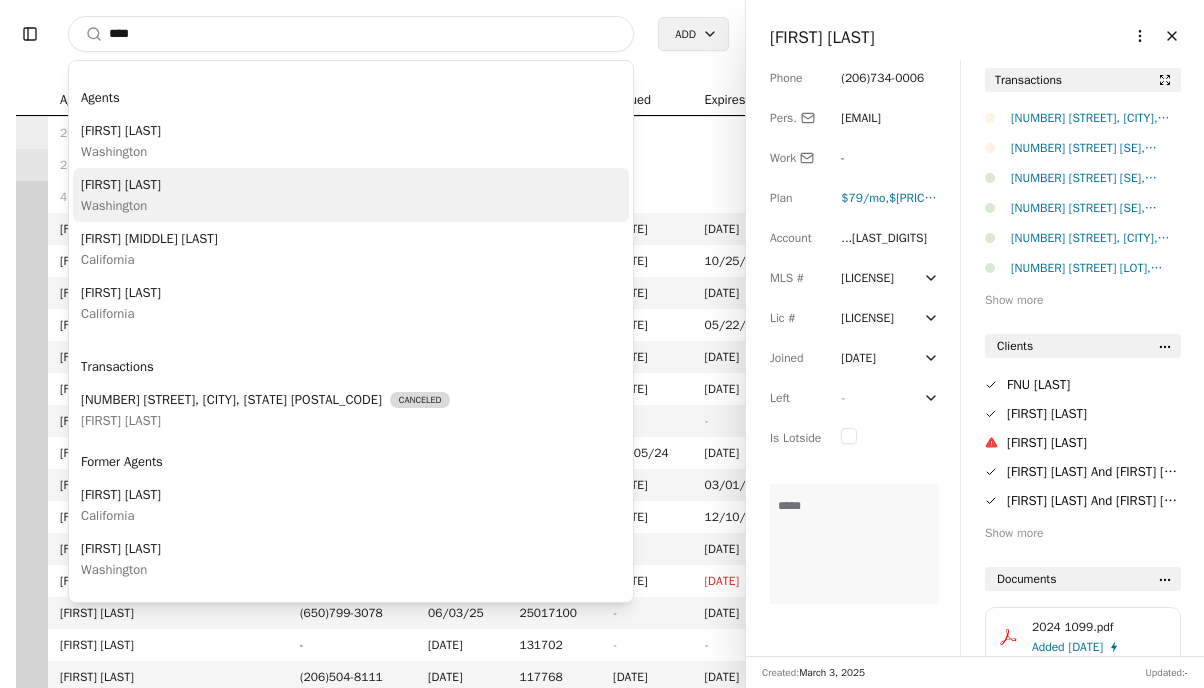 type on "****" 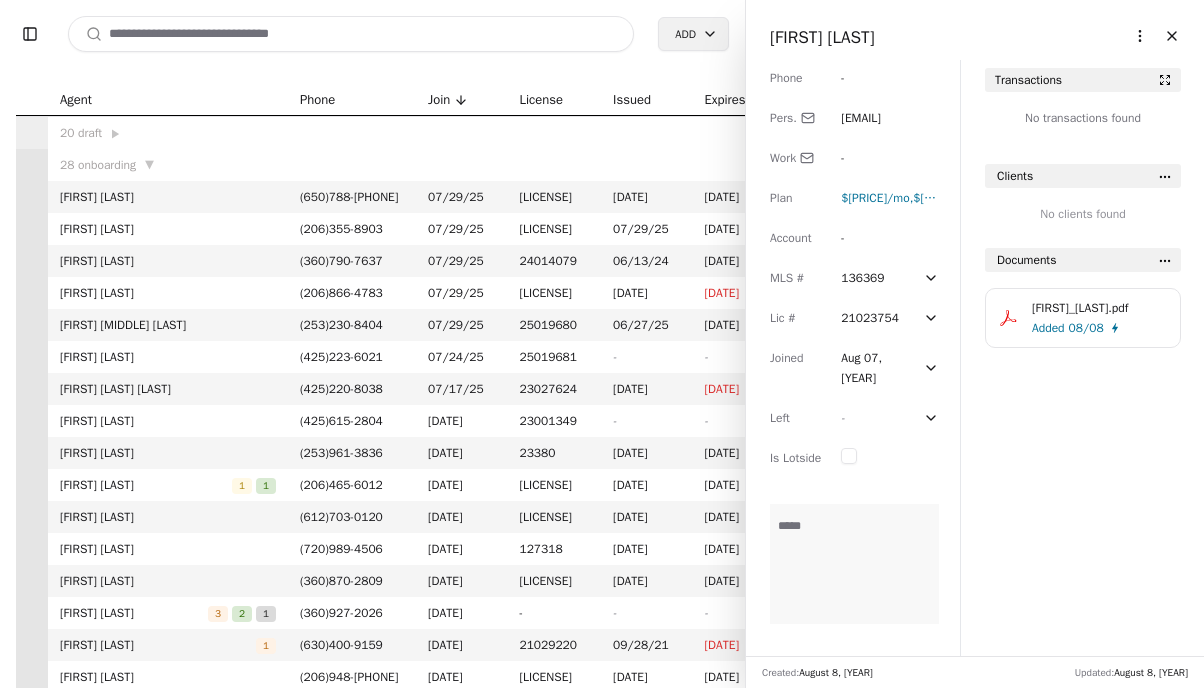 click on "[FIRST] [LAST] More options Close" at bounding box center [975, 30] 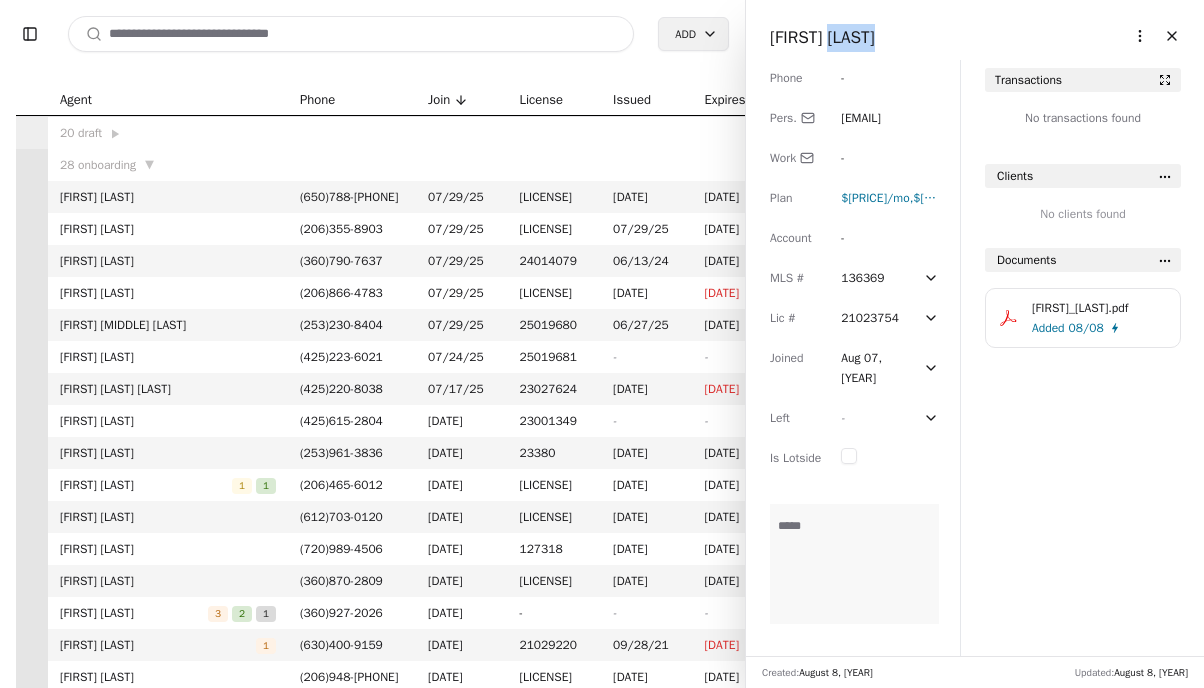 click on "[FIRST] [LAST]" at bounding box center (975, 38) 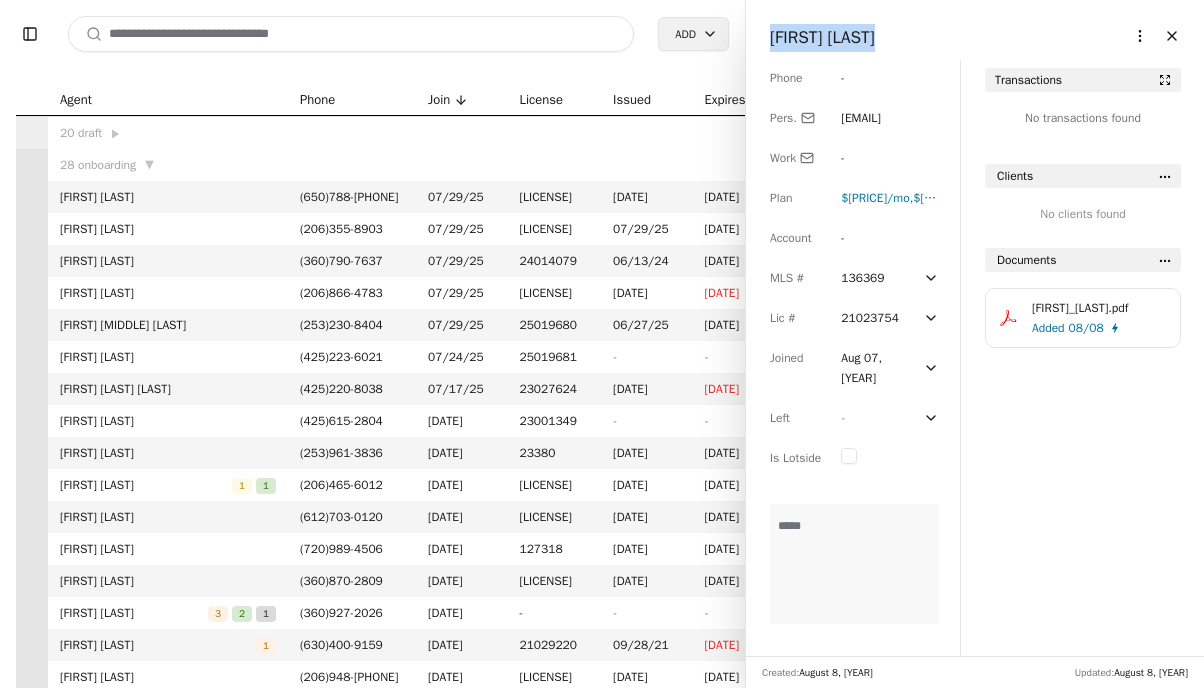 click on "[FIRST] [LAST]" at bounding box center [975, 38] 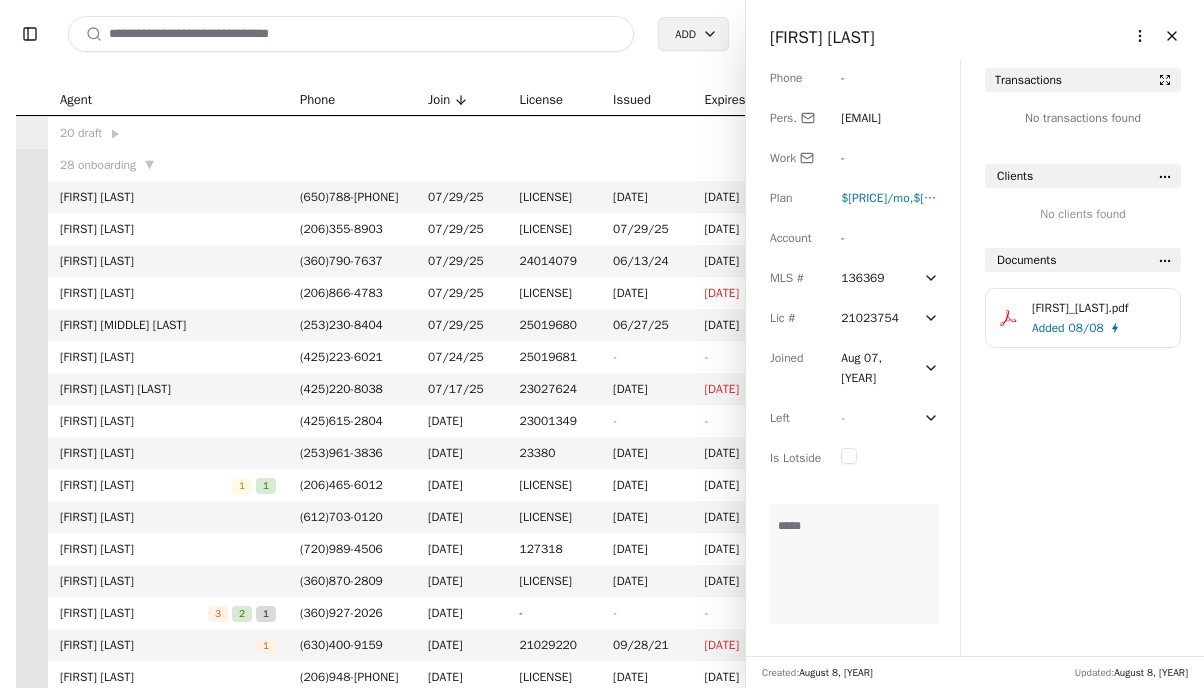click on "[EMAIL]" at bounding box center [861, 118] 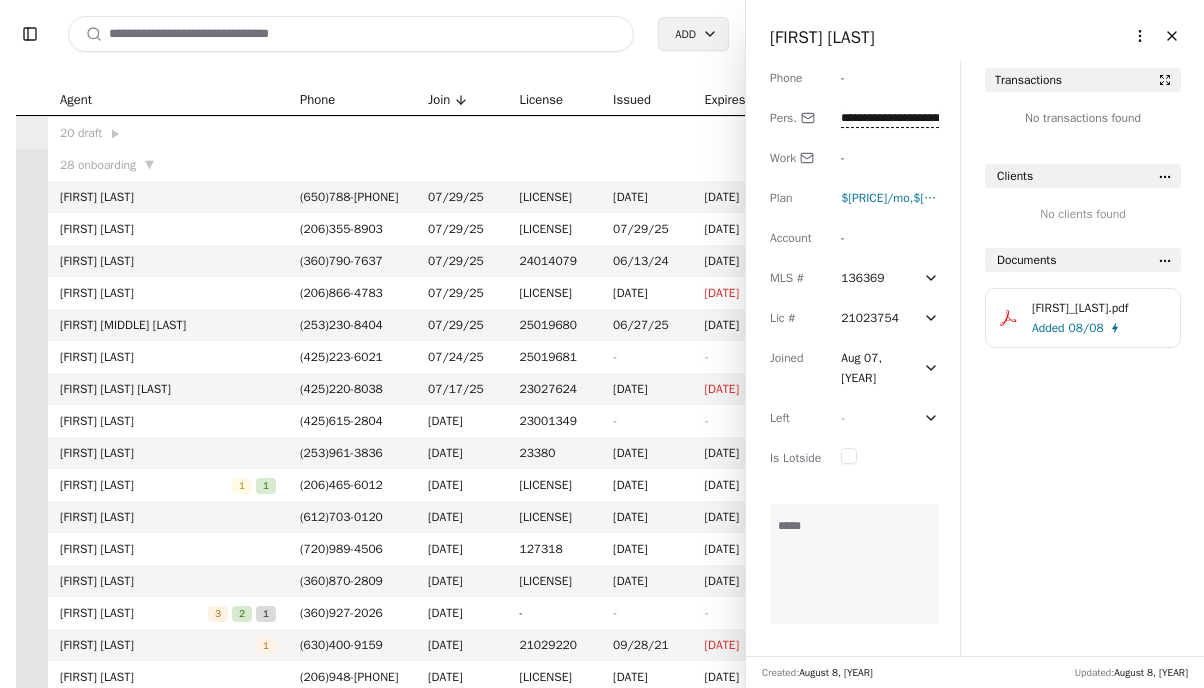click on "**********" at bounding box center [890, 118] 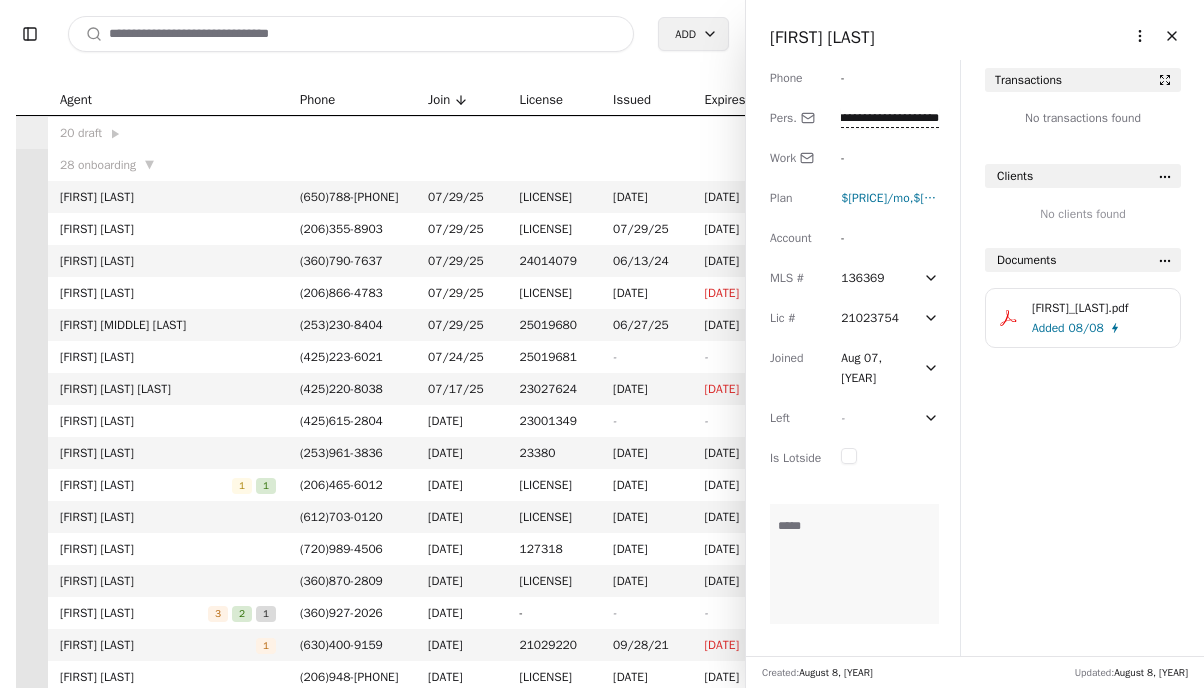 click on "**********" at bounding box center (890, 118) 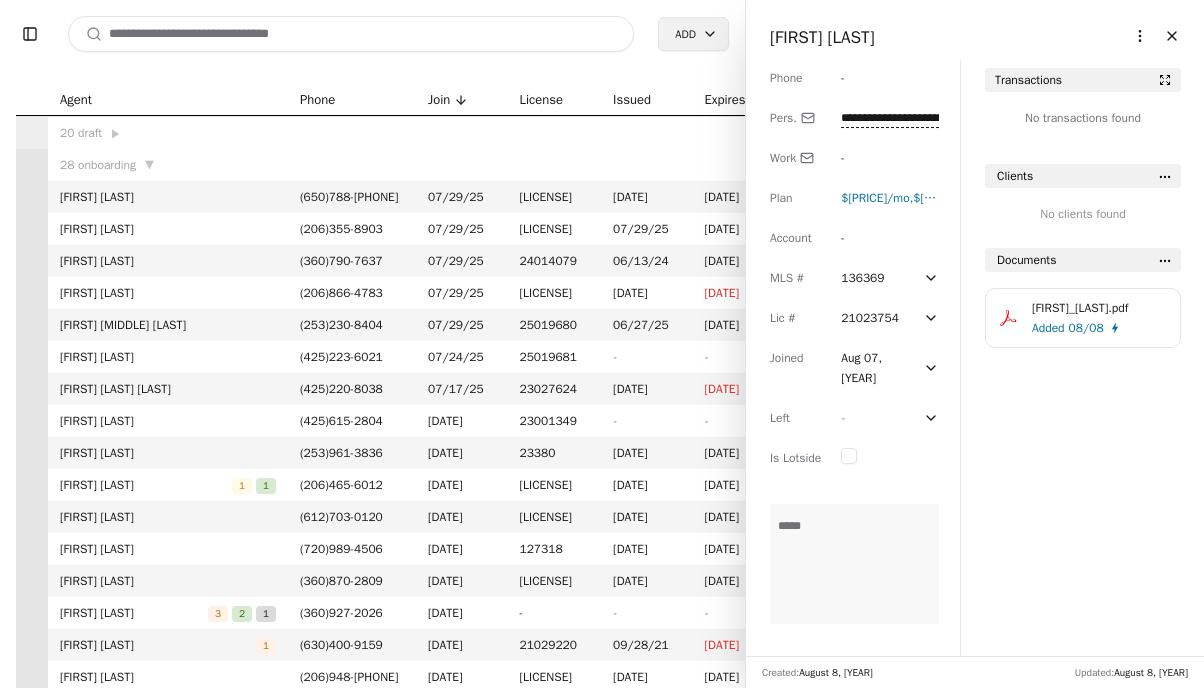 click at bounding box center (351, 34) 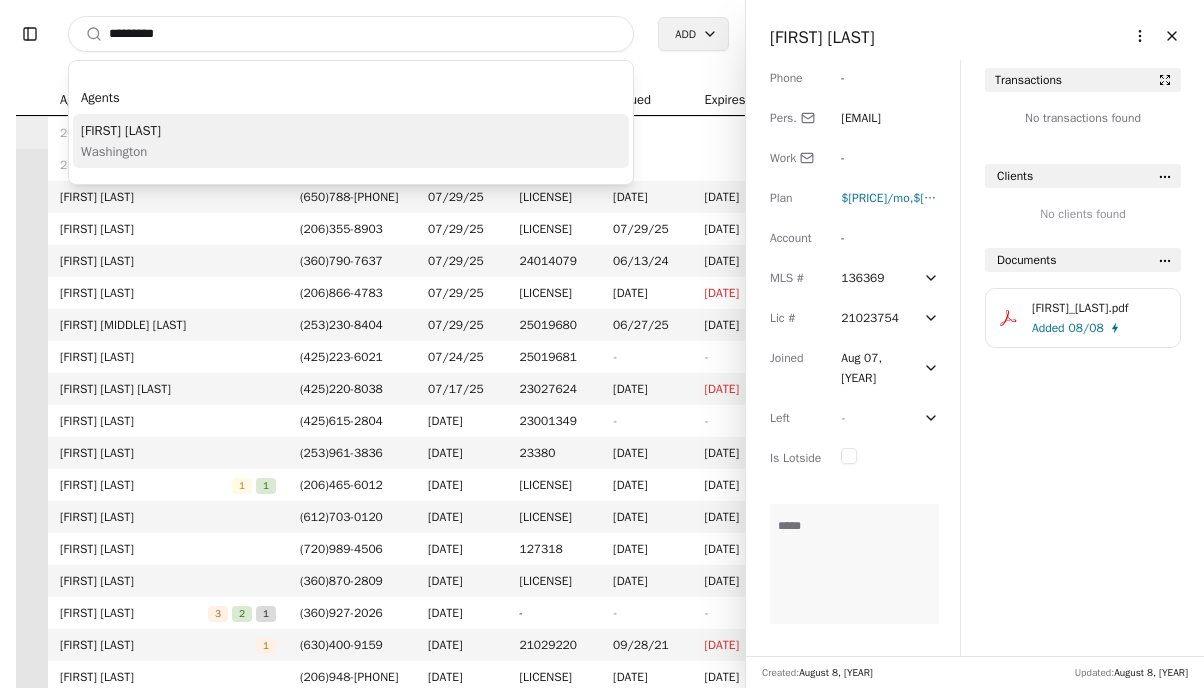 type on "*********" 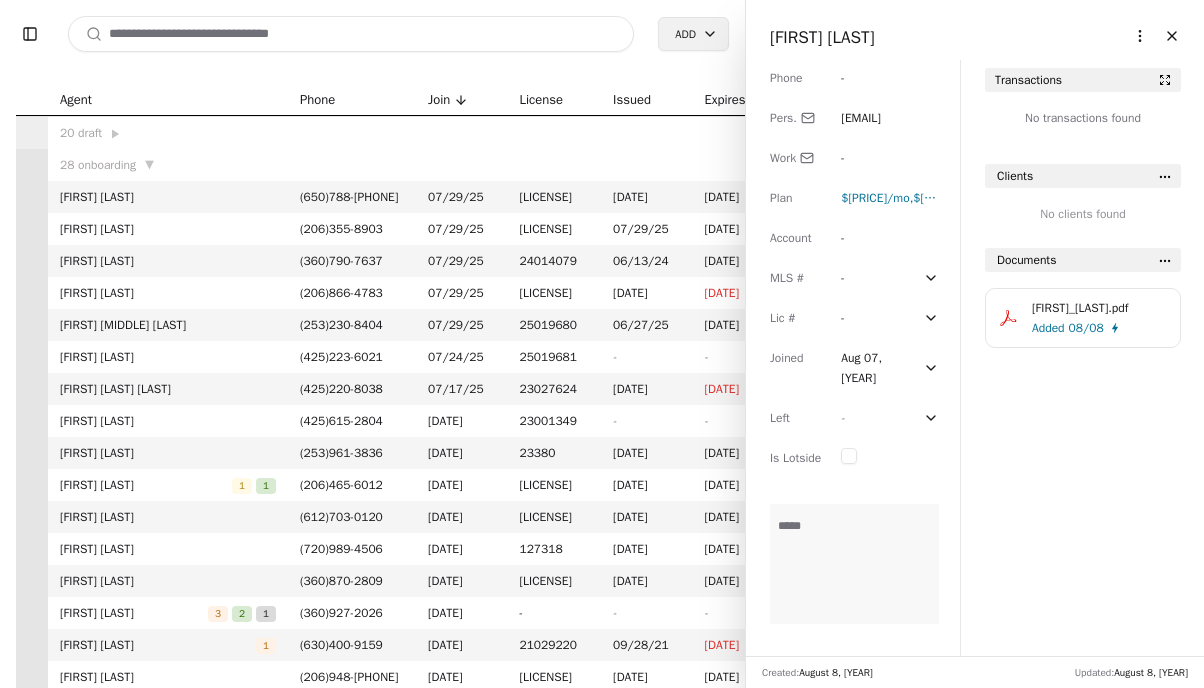 click on "[FIRST] [LAST]" at bounding box center (822, 37) 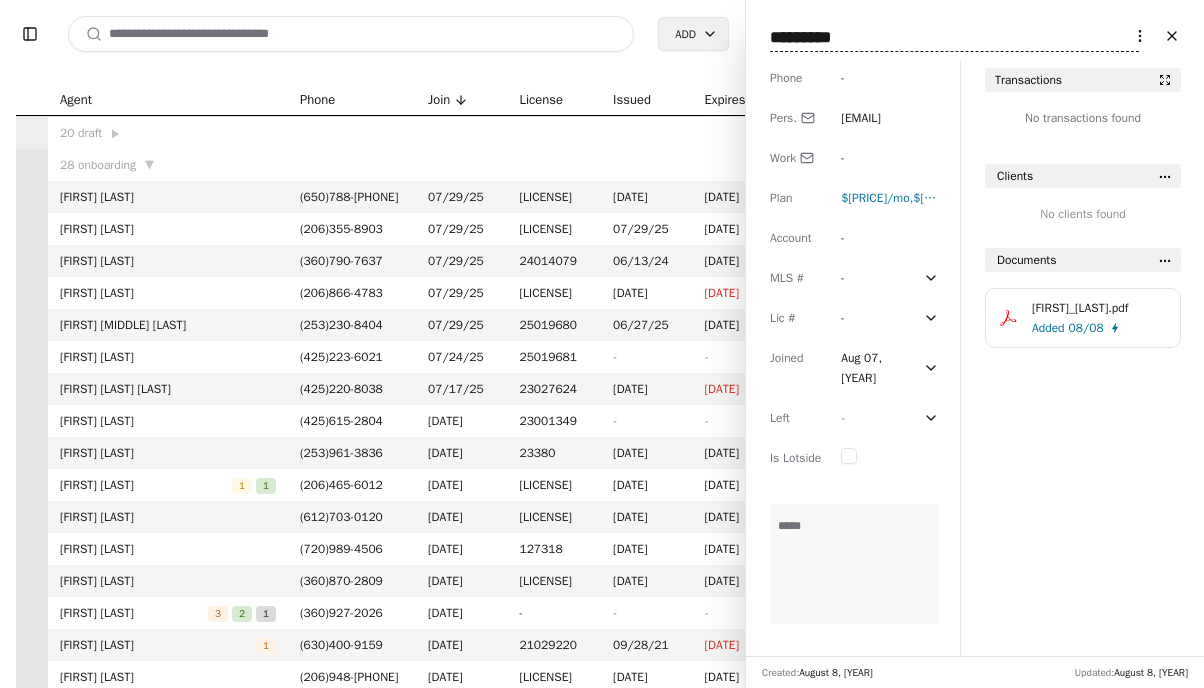click on "*********" at bounding box center (954, 38) 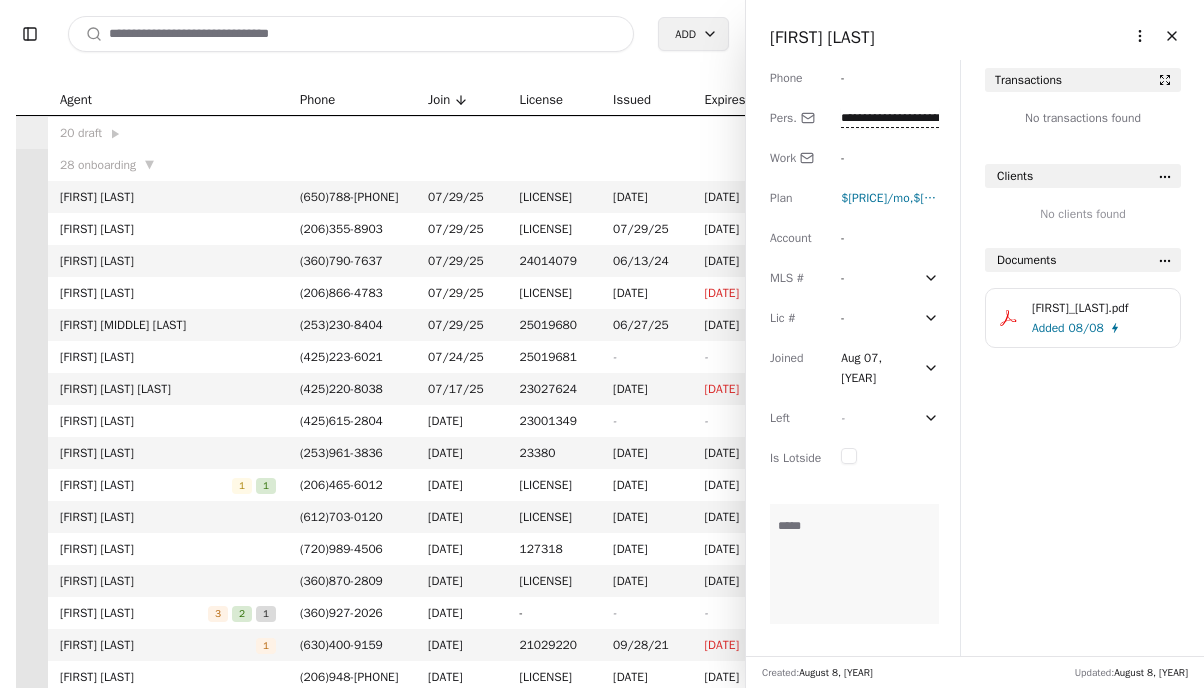 scroll, scrollTop: 0, scrollLeft: 33, axis: horizontal 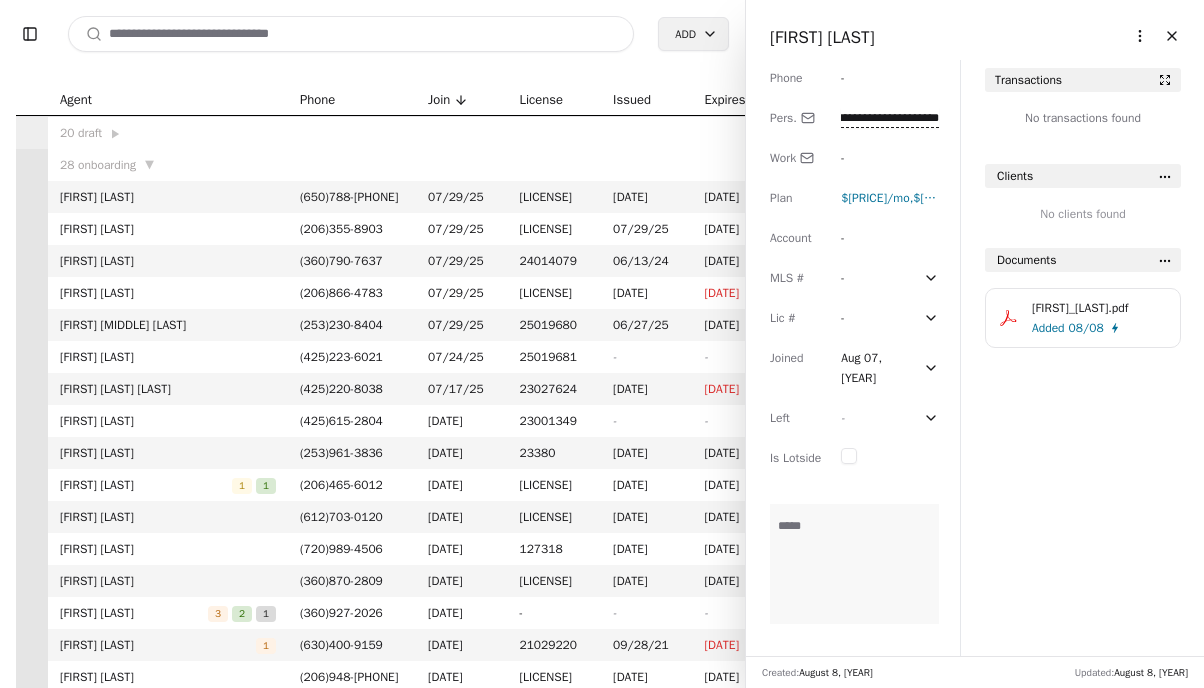 click on "**********" at bounding box center (890, 118) 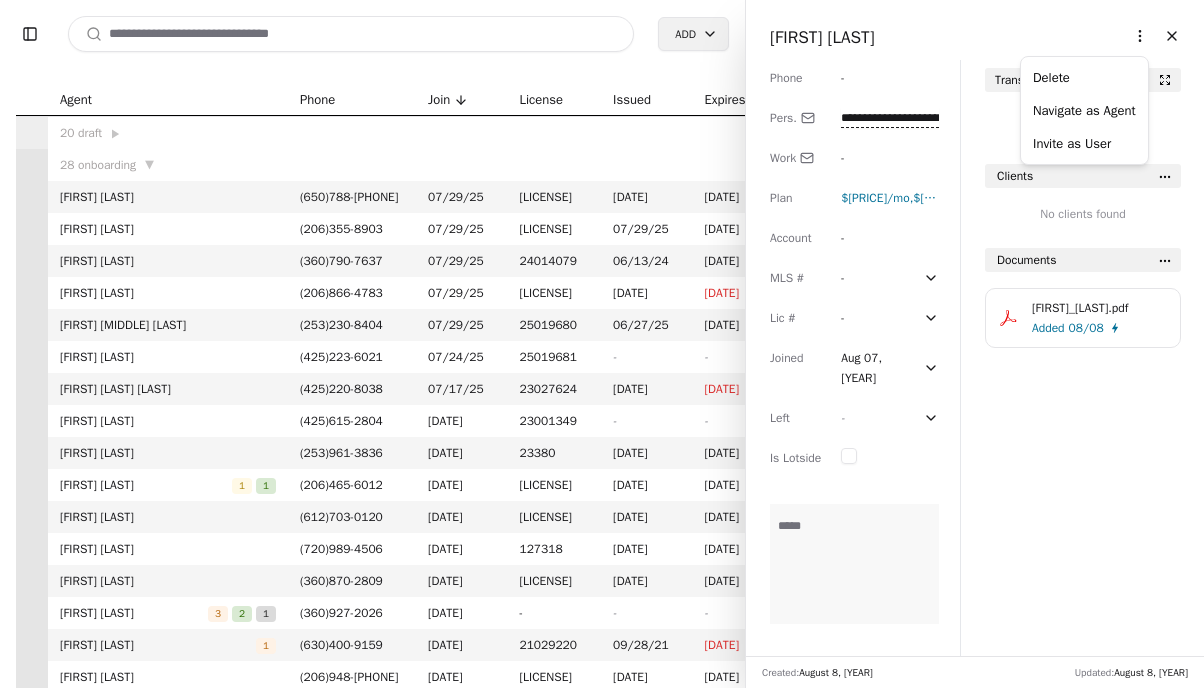click on "Toggle Sidebar Search Add Agent Phone Join License IssuedExpires 20   draft ▶ 28   onboarding ▼ [FIRST] [LAST] ( [PHONE] ) [DATE] [LICENSE] [DATE] [DATE] [FIRST] [LAST] ( [PHONE] ) [DATE] [LICENSE] [DATE] [DATE] [FIRST] [LAST] ( [PHONE] ) [DATE] [LICENSE] [DATE] [DATE] [FIRST] [LAST] ( [PHONE] ) [DATE] [LICENSE] [DATE] [DATE] [FIRST] [LAST] ( [PHONE] ) [DATE] [LICENSE] - - [FIRST] [LAST] ( [PHONE] ) [DATE] [LICENSE] [DATE] [DATE] [FIRST] [LAST] 1 1 ( [PHONE] ) [DATE] [LICENSE] [DATE] [DATE] [FIRST] [LAST] ( [PHONE] ) [DATE] [LICENSE] [DATE] [DATE] [FIRST] [LAST] ( [PHONE] ) [DATE] [LICENSE] [DATE] [DATE] [FIRST] [LAST] 3 2 1 ( [PHONE] )" at bounding box center [602, 344] 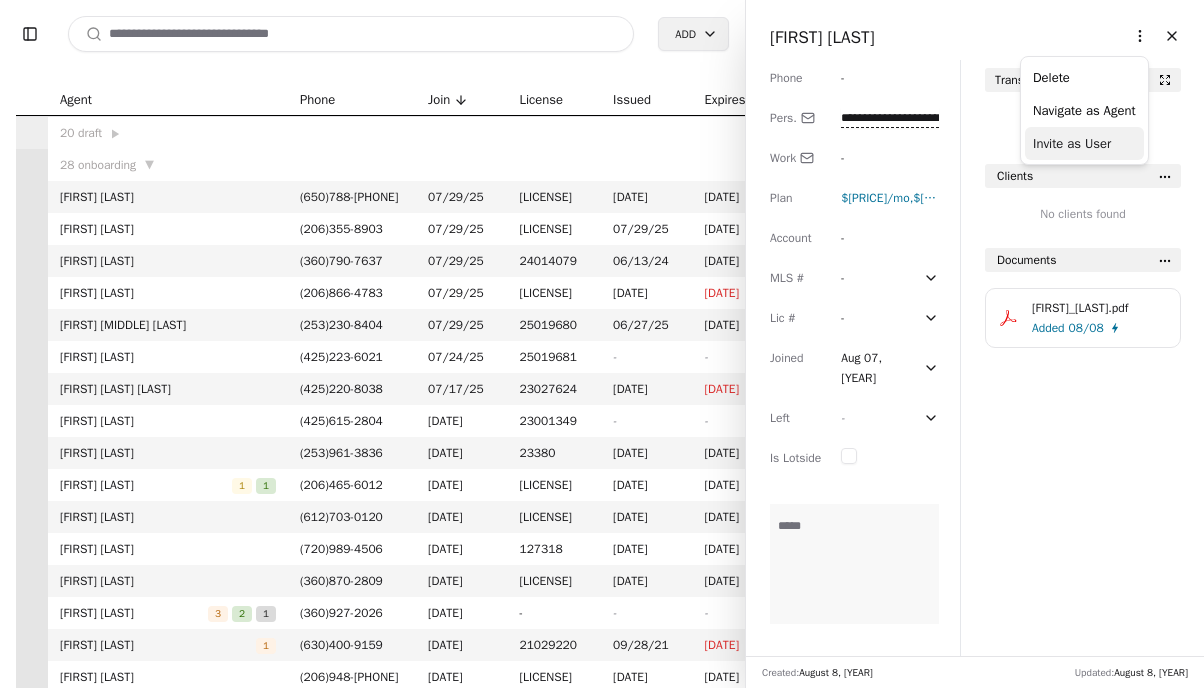 click on "Invite as User" at bounding box center [1084, 143] 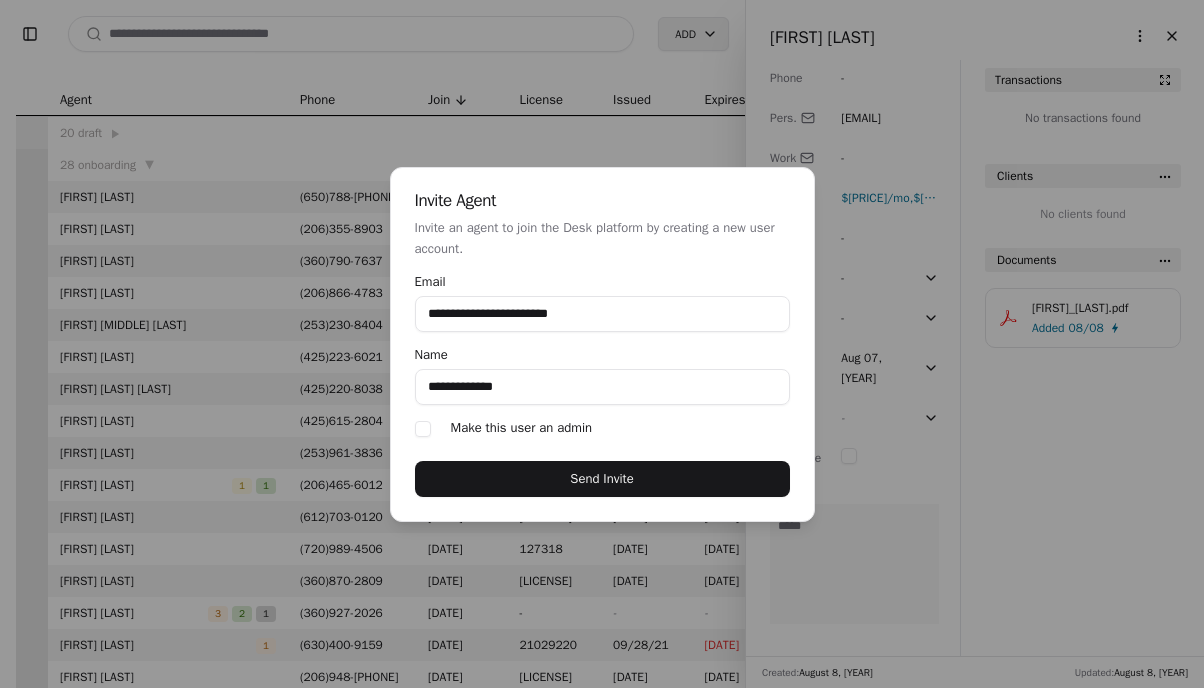 drag, startPoint x: 555, startPoint y: 394, endPoint x: 394, endPoint y: 373, distance: 162.36378 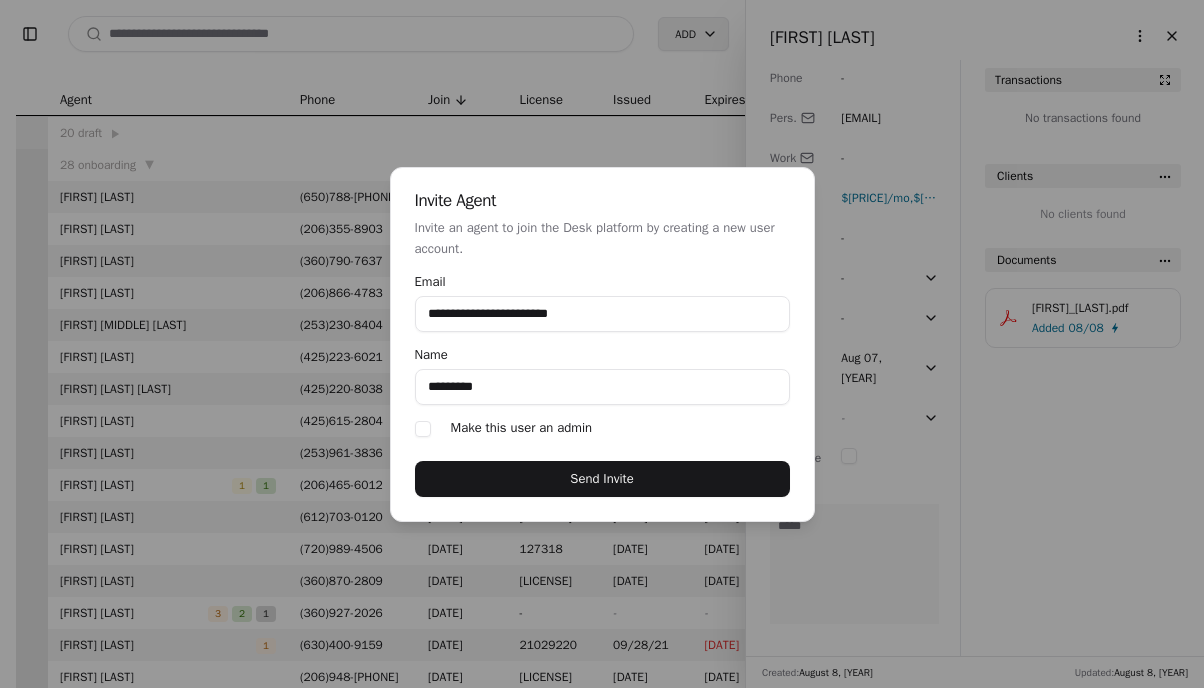 type on "*********" 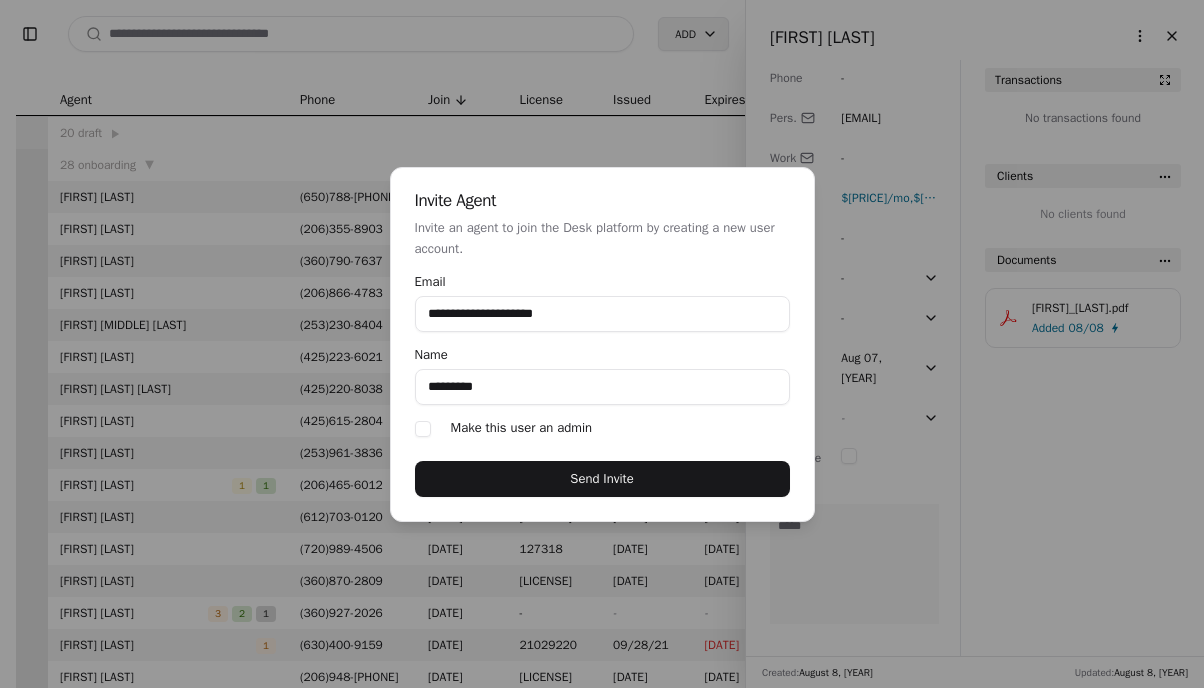 type on "**********" 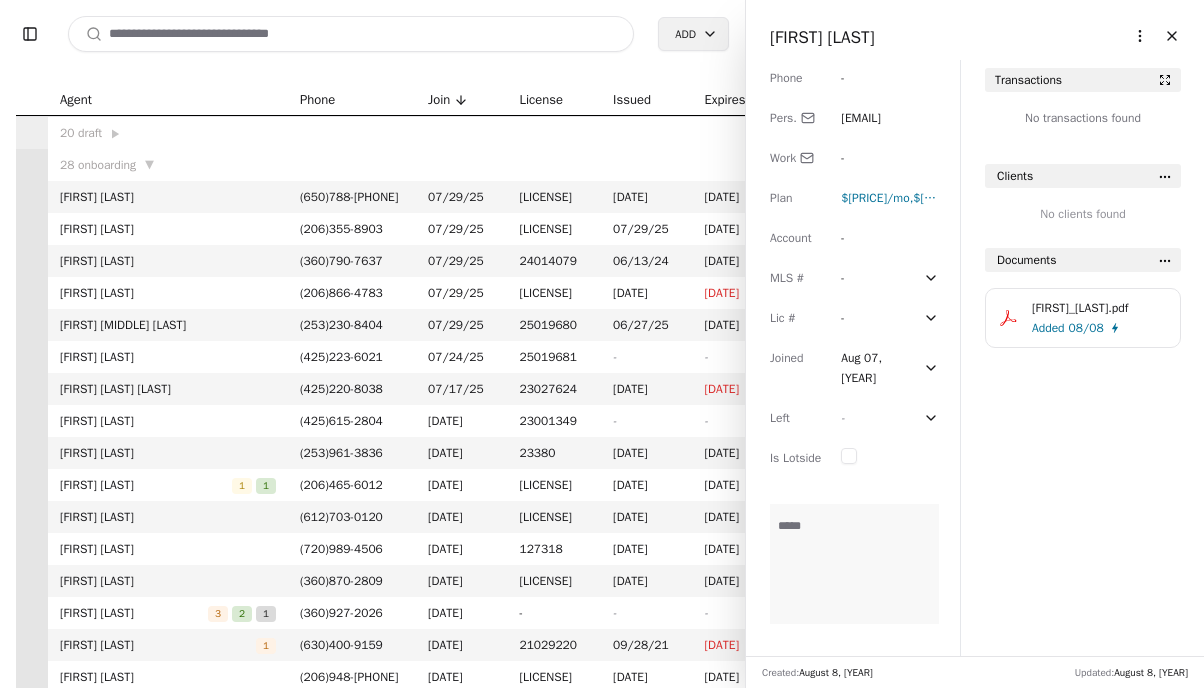 click at bounding box center (351, 34) 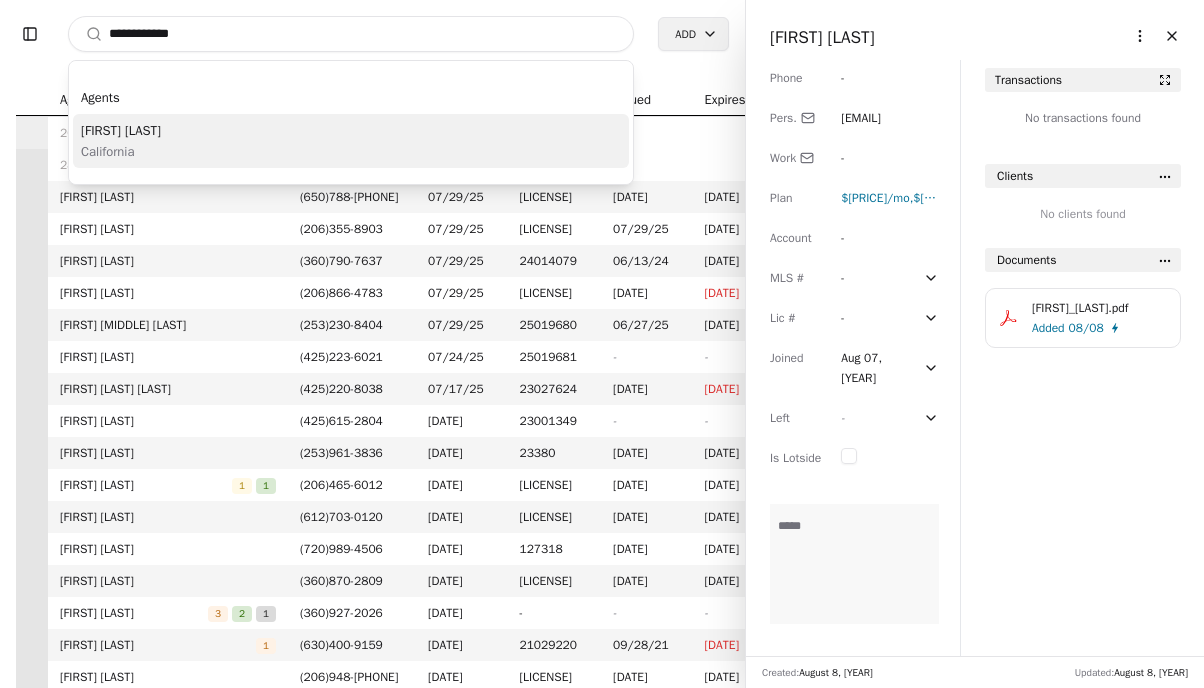 type on "**********" 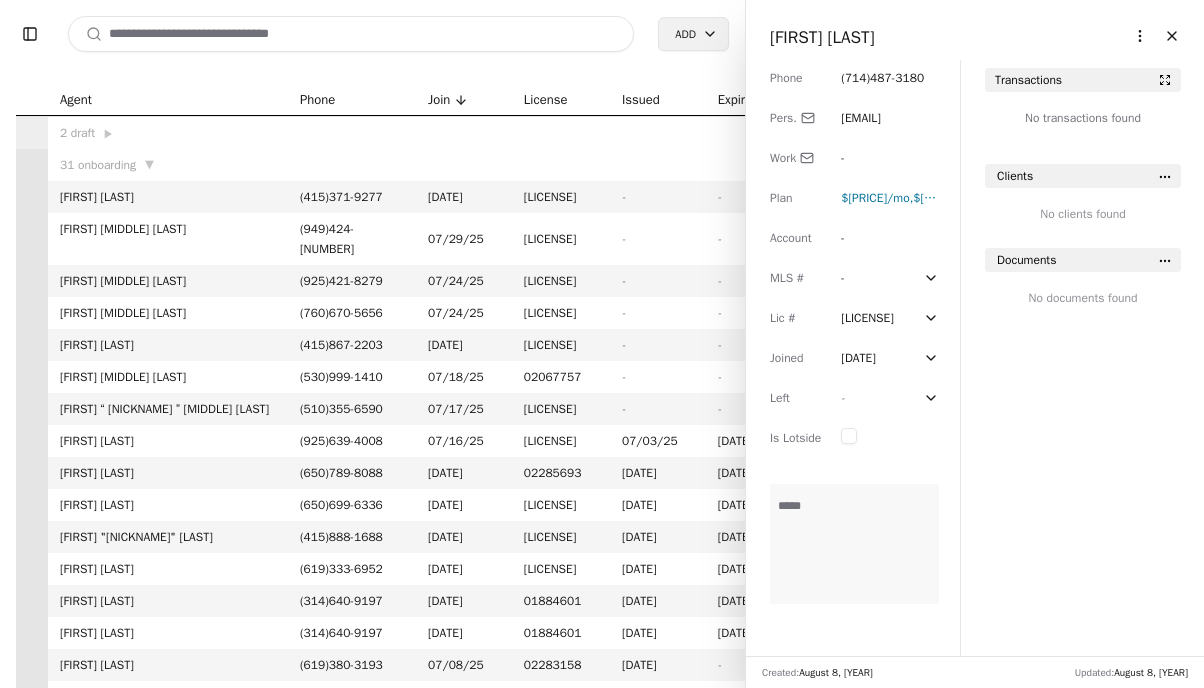 click on "Toggle Sidebar Search Add Agent Phone Join License IssuedExpires 2   draft ▶ 31   onboarding ▼ Ana-Sofia Campesino ( [AREA CODE] ) [EXCHANGE]-[LINEPREFIX] [DATE] [LICENSE] - - Audrey Thai Vi Huynh ( [AREA CODE] ) [EXCHANGE]-[LINEPREFIX] [DATE] [LICENSE] - - Jake Patrick Kern ( [AREA CODE] ) [EXCHANGE]-[LINEPREFIX] [DATE] [LICENSE] - - Olivia Marie Dunham ( [AREA CODE] ) [EXCHANGE]-[LINEPREFIX] [DATE] [LICENSE] - - Kevin C Brown ( [AREA CODE] ) [EXCHANGE]-[LINEPREFIX] [DATE] [LICENSE] - - Madison Ann Elliott ( [AREA CODE] ) [EXCHANGE]-[LINEPREFIX] [DATE] [LICENSE] - - Guadalupe “Lupe” Cecilia Muller ( [AREA CODE] ) [EXCHANGE]-[LINEPREFIX] [DATE] [LICENSE] - - Lindsey Hrovat ( [AREA CODE] ) [EXCHANGE]-[LINEPREFIX] [DATE] [LICENSE] [DATE] [DATE] Angela W Lee ( [AREA CODE] ) [EXCHANGE]-[LINEPREFIX] [DATE] [LICENSE] [DATE] [DATE] Timothy Hao Quach ( [AREA CODE] ) [EXCHANGE]-[LINEPREFIX] [DATE] [LICENSE] [DATE] [DATE] Jianfei "Doris" Li ( [AREA CODE] ) [EXCHANGE]-[LINEPREFIX] [DATE] [LICENSE] [DATE] [DATE] Ali Karimi Sanjaani ( [AREA CODE] ) [EXCHANGE]-[LINEPREFIX] [DATE] [LICENSE] [DATE] [DATE] Mark Andrew Whiting ( [AREA CODE] ) [EXCHANGE]-[LINEPREFIX] [DATE] [LICENSE] [DATE] [DATE] Mark Andrew Whiting ( [AREA CODE] ) -" at bounding box center (602, 344) 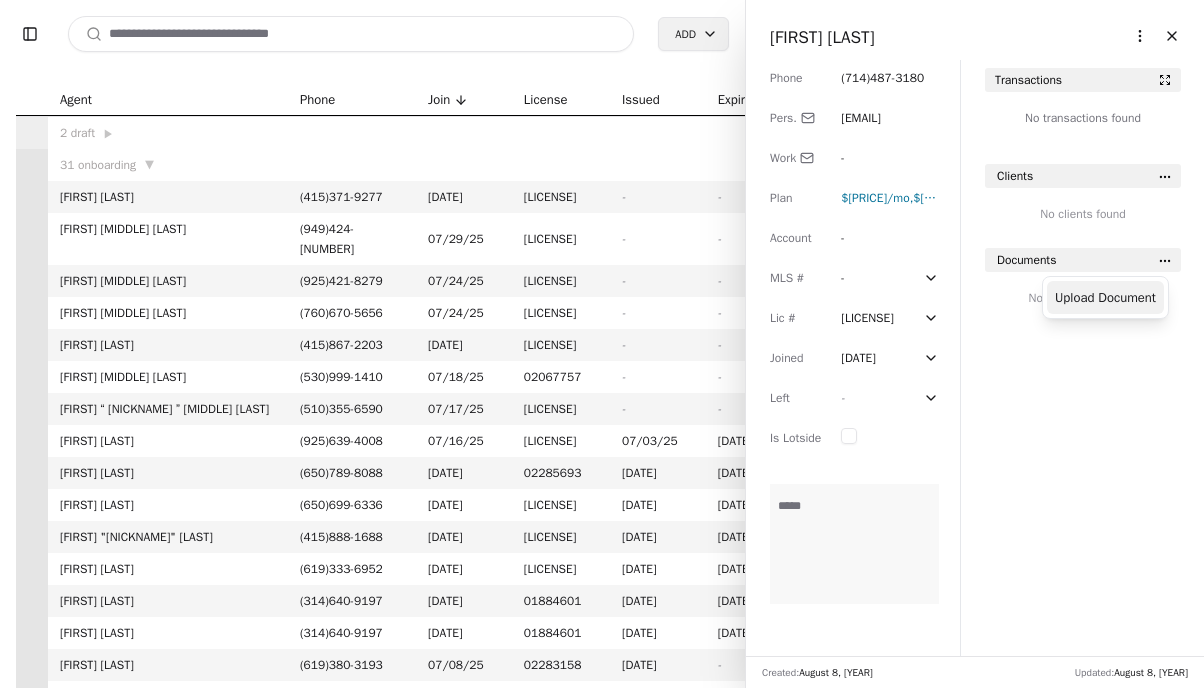 click on "Upload Document" at bounding box center [1105, 297] 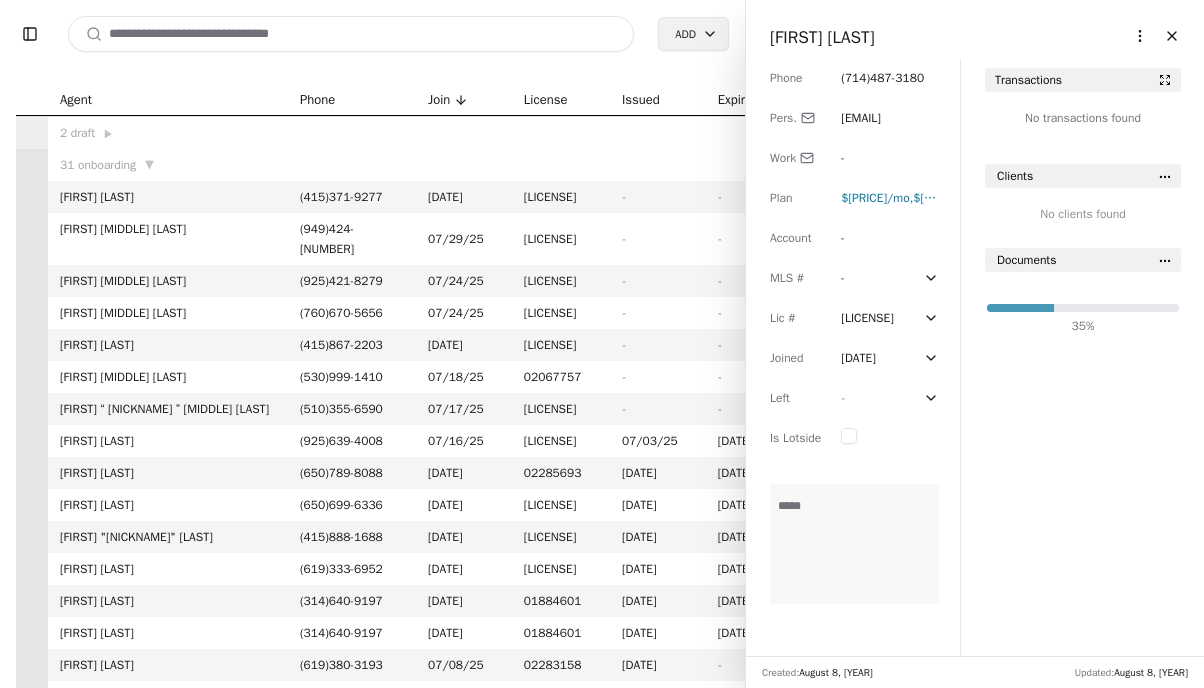 click 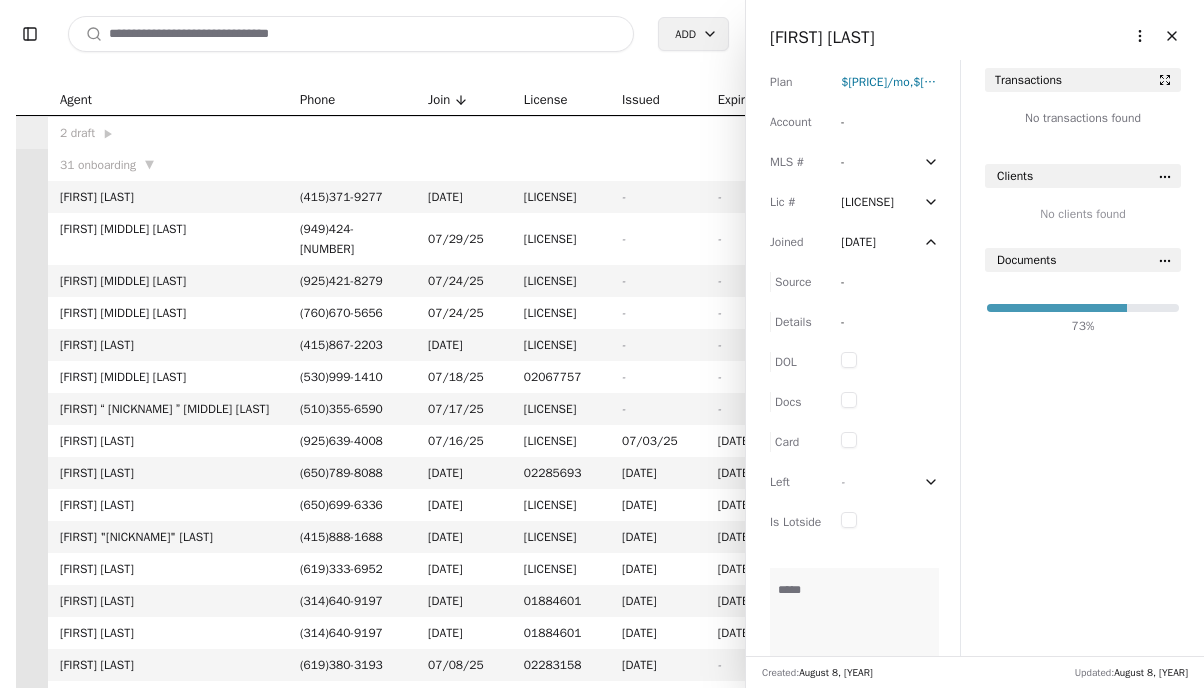 scroll, scrollTop: 117, scrollLeft: 0, axis: vertical 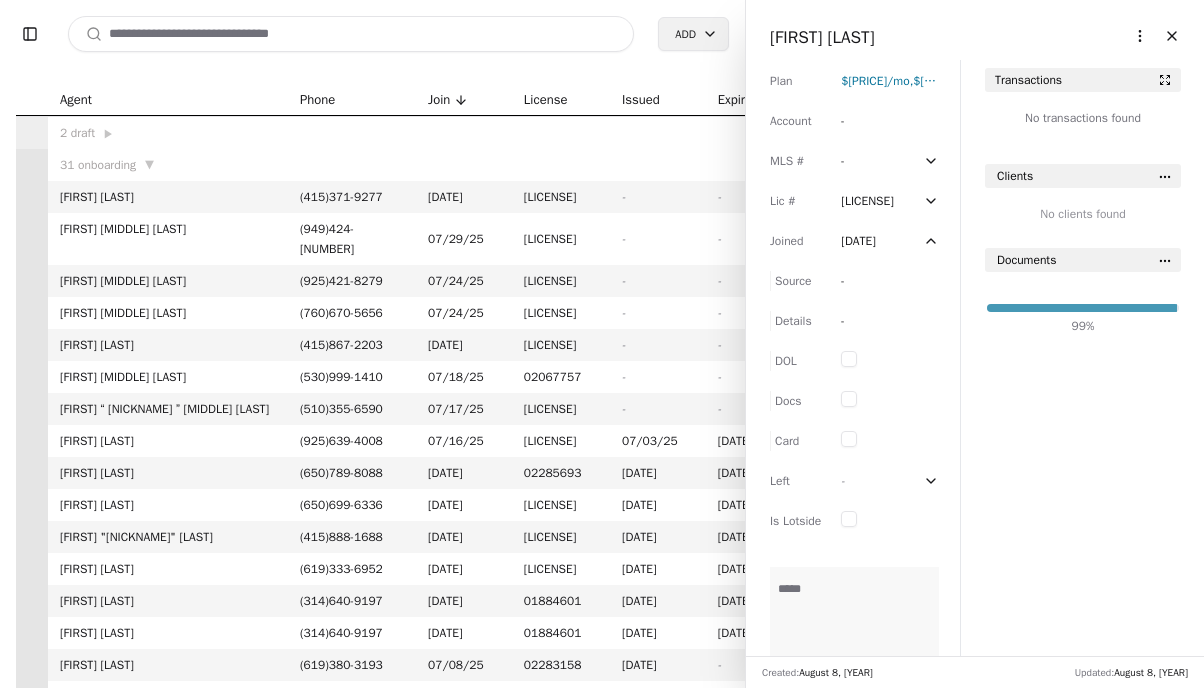click at bounding box center [849, 359] 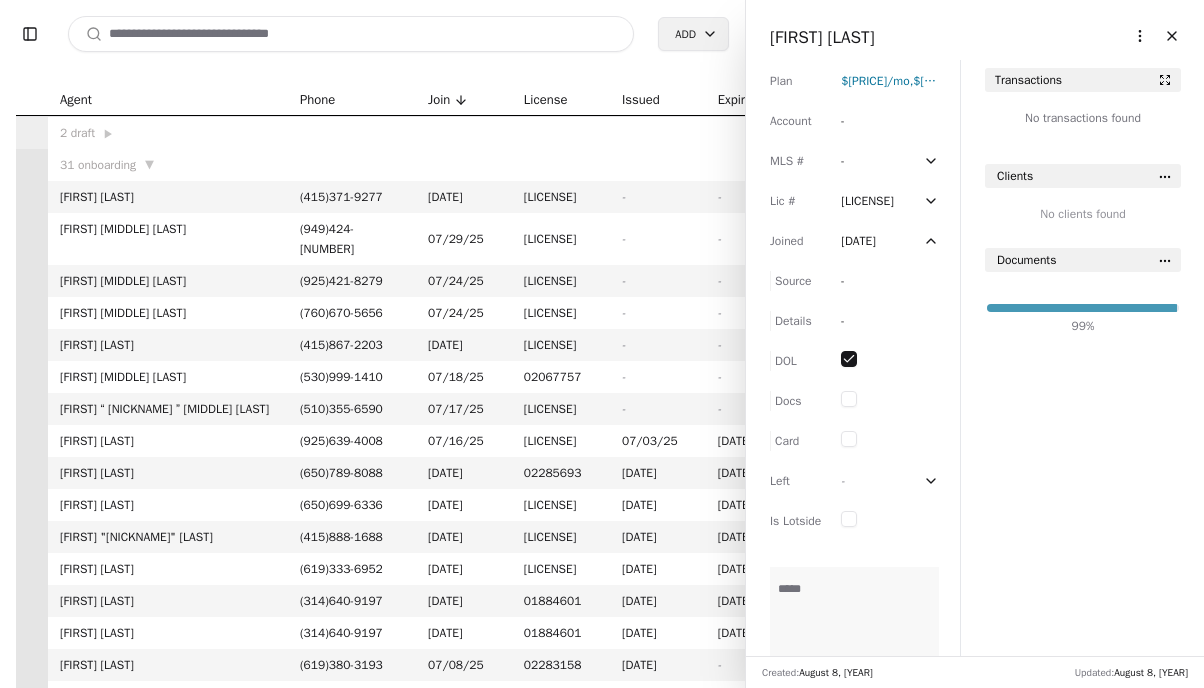 click at bounding box center [849, 399] 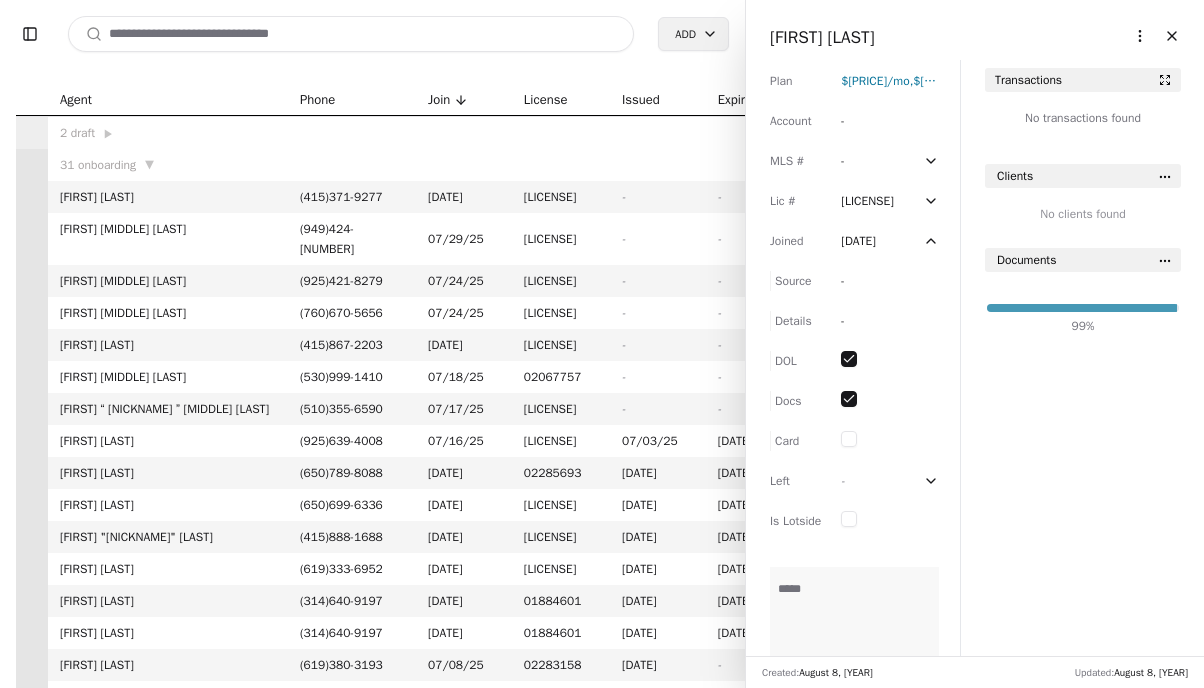 click at bounding box center (849, 439) 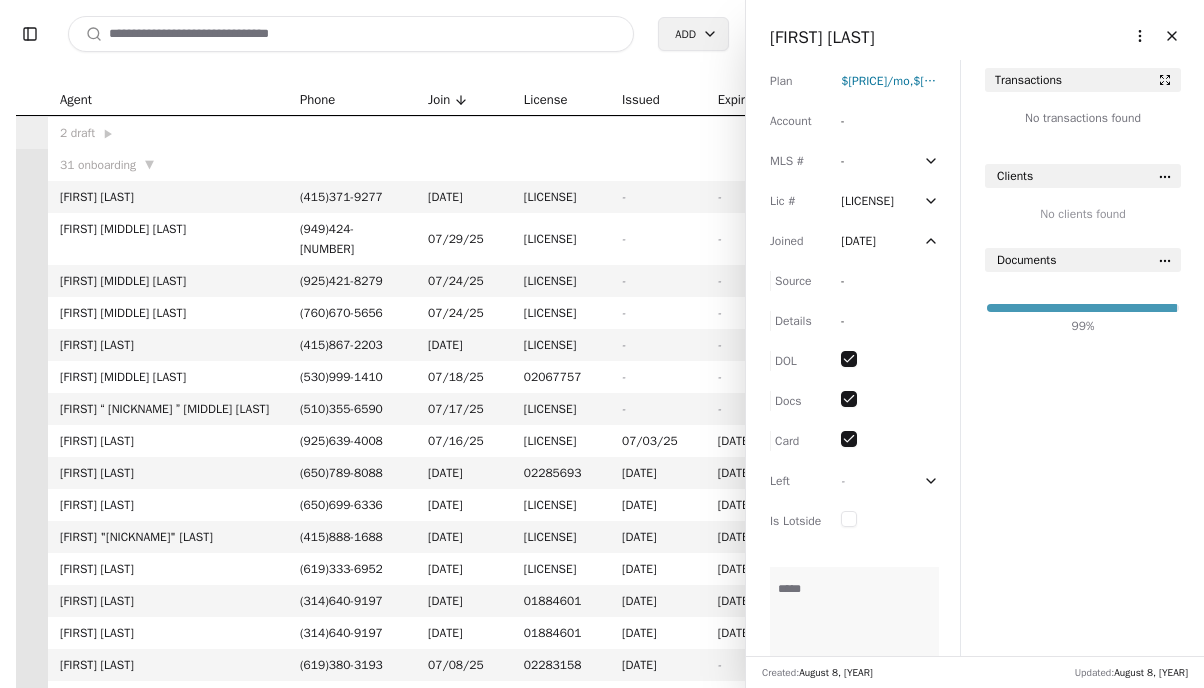 scroll, scrollTop: 0, scrollLeft: 0, axis: both 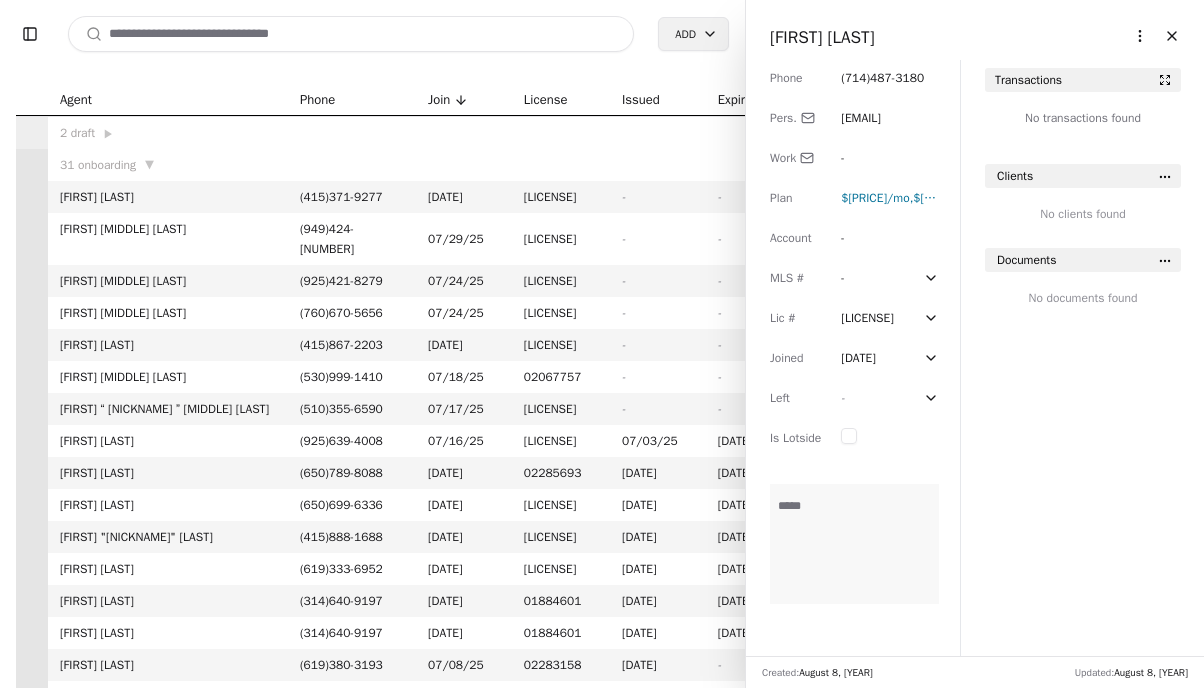 click on "[EMAIL]" at bounding box center (861, 118) 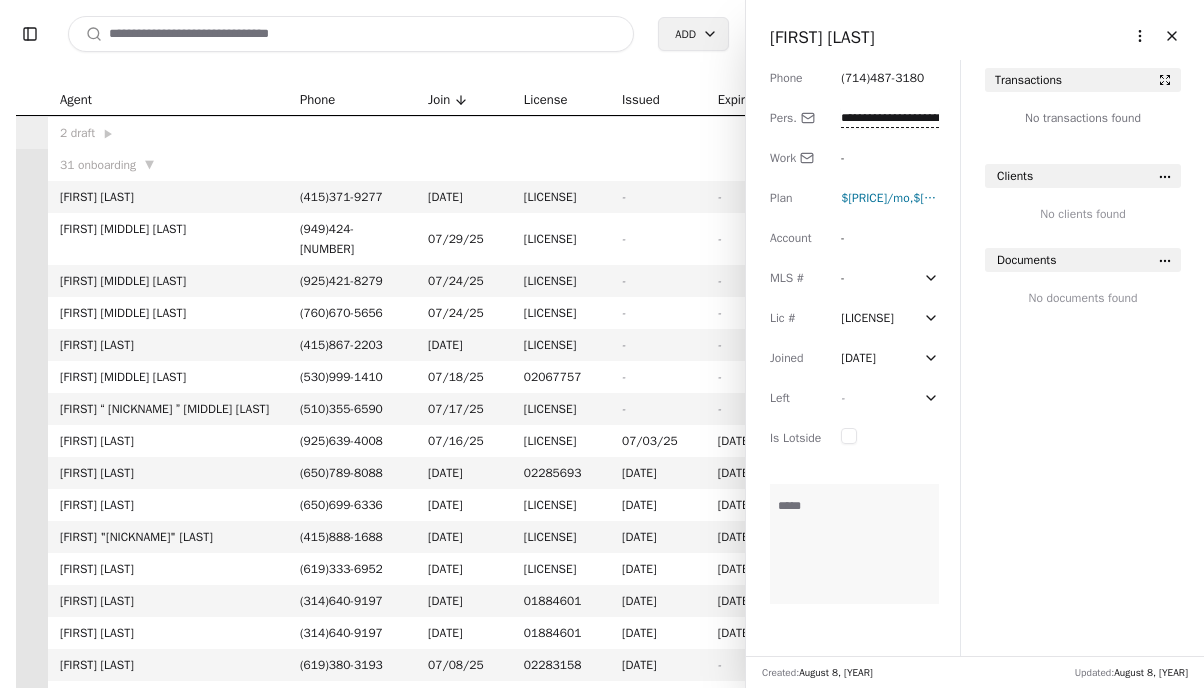 click on "**********" at bounding box center [890, 118] 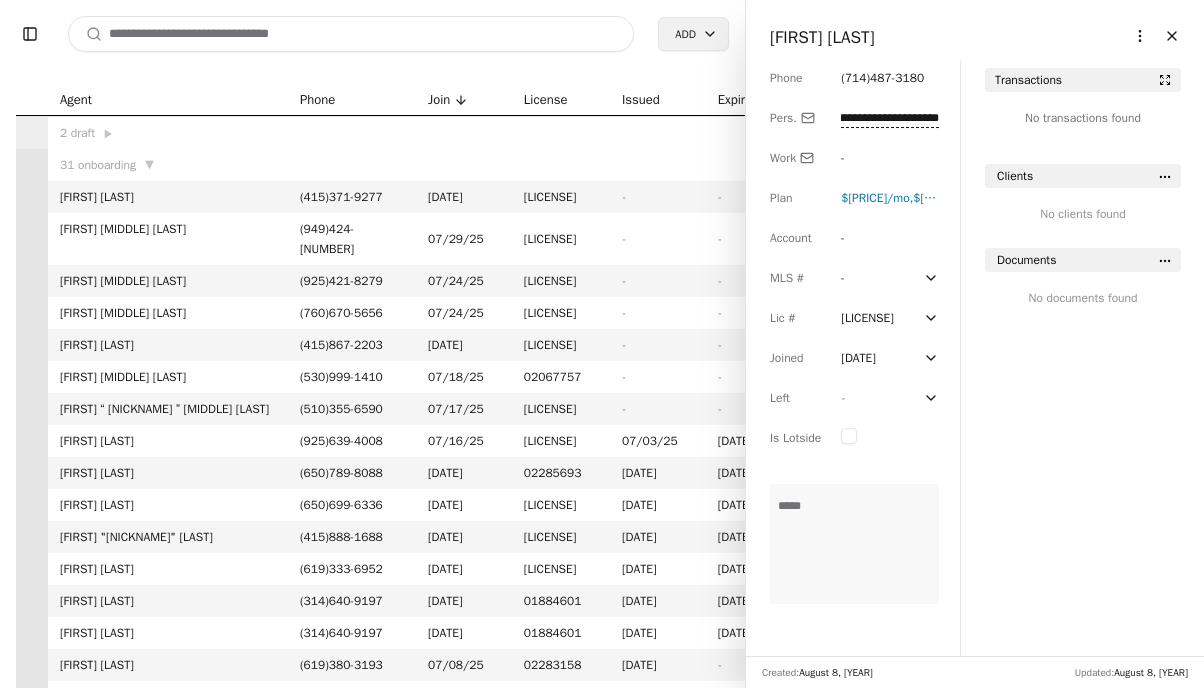 click on "**********" at bounding box center (890, 118) 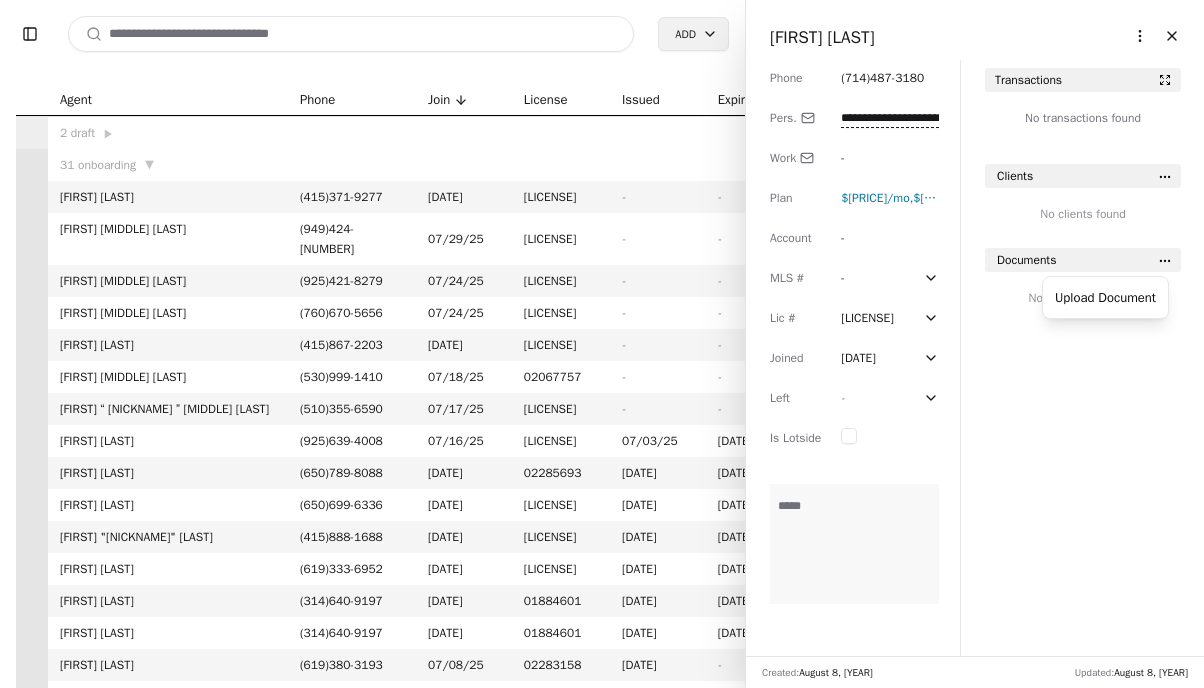 click on "Toggle Sidebar Search Add Agent Phone Join License IssuedExpires 2   draft ▶ 31   onboarding ▼ Ana-Sofia Campesino ( [AREA CODE] ) [EXCHANGE]-[LINEPREFIX] [DATE] [LICENSE] - - Audrey Thai Vi Huynh ( [AREA CODE] ) [EXCHANGE]-[LINEPREFIX] [DATE] [LICENSE] - - Jake Patrick Kern ( [AREA CODE] ) [EXCHANGE]-[LINEPREFIX] [DATE] [LICENSE] - - Olivia Marie Dunham ( [AREA CODE] ) [EXCHANGE]-[LINEPREFIX] [DATE] [LICENSE] - - Kevin C Brown ( [AREA CODE] ) [EXCHANGE]-[LINEPREFIX] [DATE] [LICENSE] - - Madison Ann Elliott ( [AREA CODE] ) [EXCHANGE]-[LINEPREFIX] [DATE] [LICENSE] - - Guadalupe “Lupe” Cecilia Muller ( [AREA CODE] ) [EXCHANGE]-[LINEPREFIX] [DATE] [LICENSE] - - Lindsey Hrovat ( [AREA CODE] ) [EXCHANGE]-[LINEPREFIX] [DATE] [LICENSE] [DATE] [DATE] Angela W Lee ( [AREA CODE] ) [EXCHANGE]-[LINEPREFIX] [DATE] [LICENSE] [DATE] [DATE] Timothy Hao Quach ( [AREA CODE] ) [EXCHANGE]-[LINEPREFIX] [DATE] [LICENSE] [DATE] [DATE] Jianfei "Doris" Li ( [AREA CODE] ) [EXCHANGE]-[LINEPREFIX] [DATE] [LICENSE] [DATE] [DATE] Ali Karimi Sanjaani ( [AREA CODE] ) [EXCHANGE]-[LINEPREFIX] [DATE] [LICENSE] [DATE] [DATE] Mark Andrew Whiting ( [AREA CODE] ) [EXCHANGE]-[LINEPREFIX] [DATE] [LICENSE] [DATE] [DATE] Mark Andrew Whiting ( [AREA CODE] ) -" at bounding box center (602, 344) 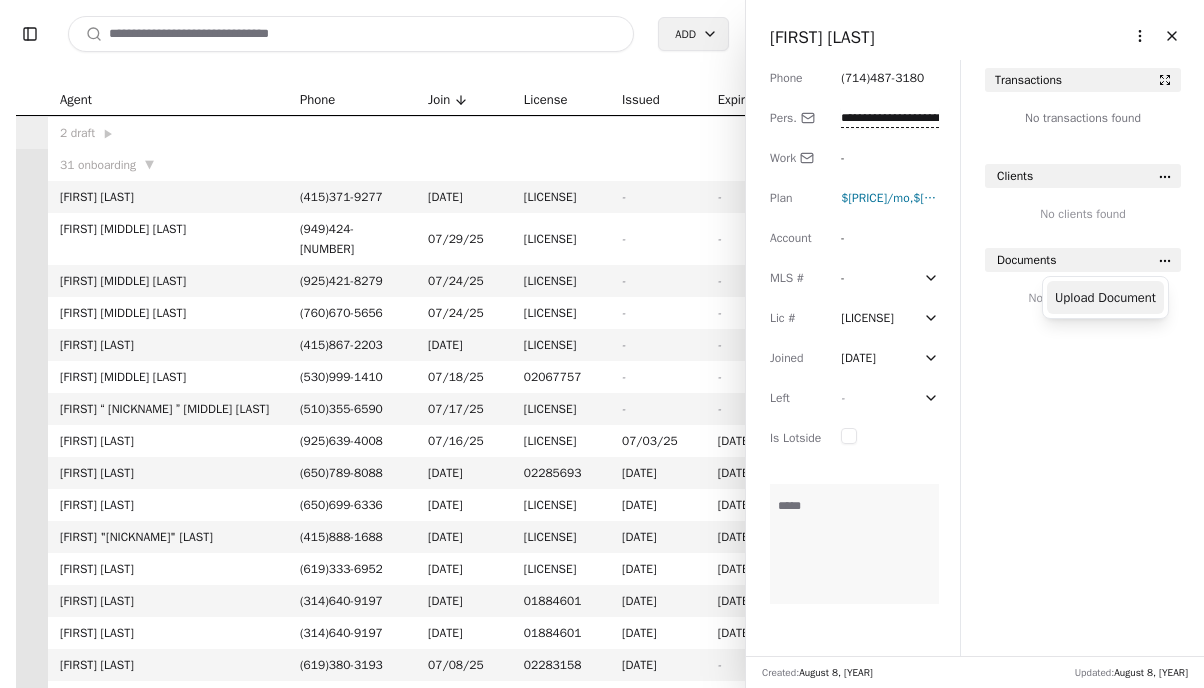 click on "Upload Document" at bounding box center (1105, 297) 